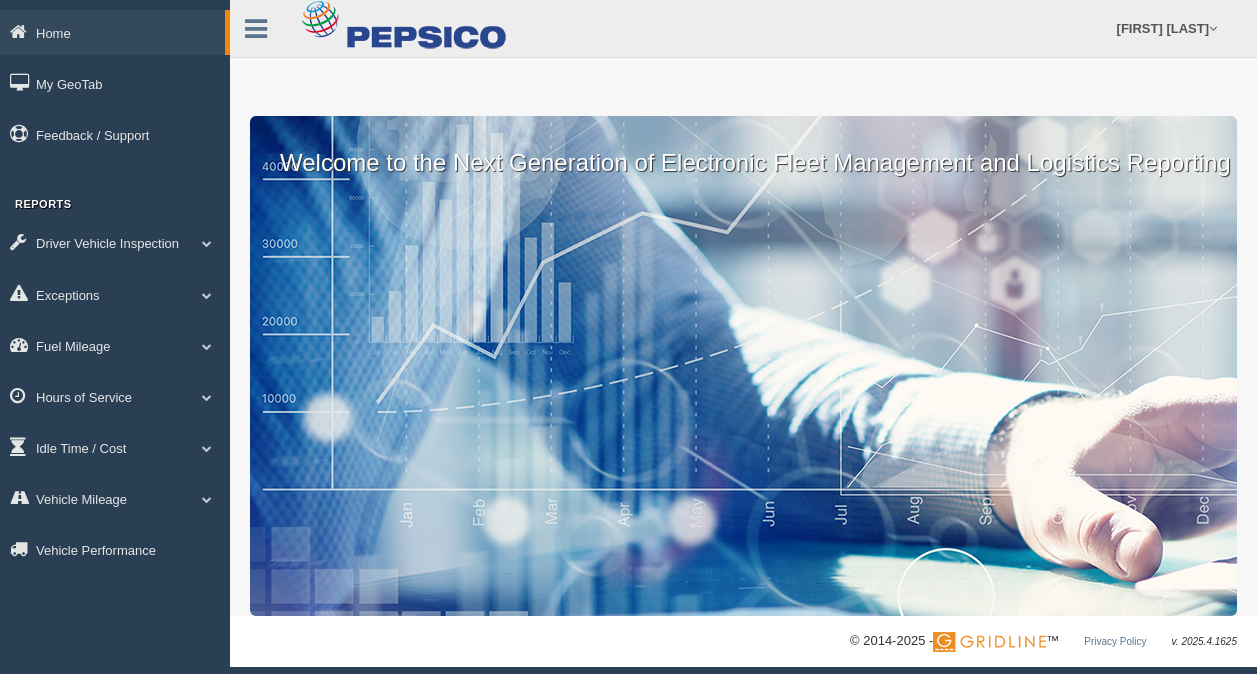 scroll, scrollTop: 0, scrollLeft: 0, axis: both 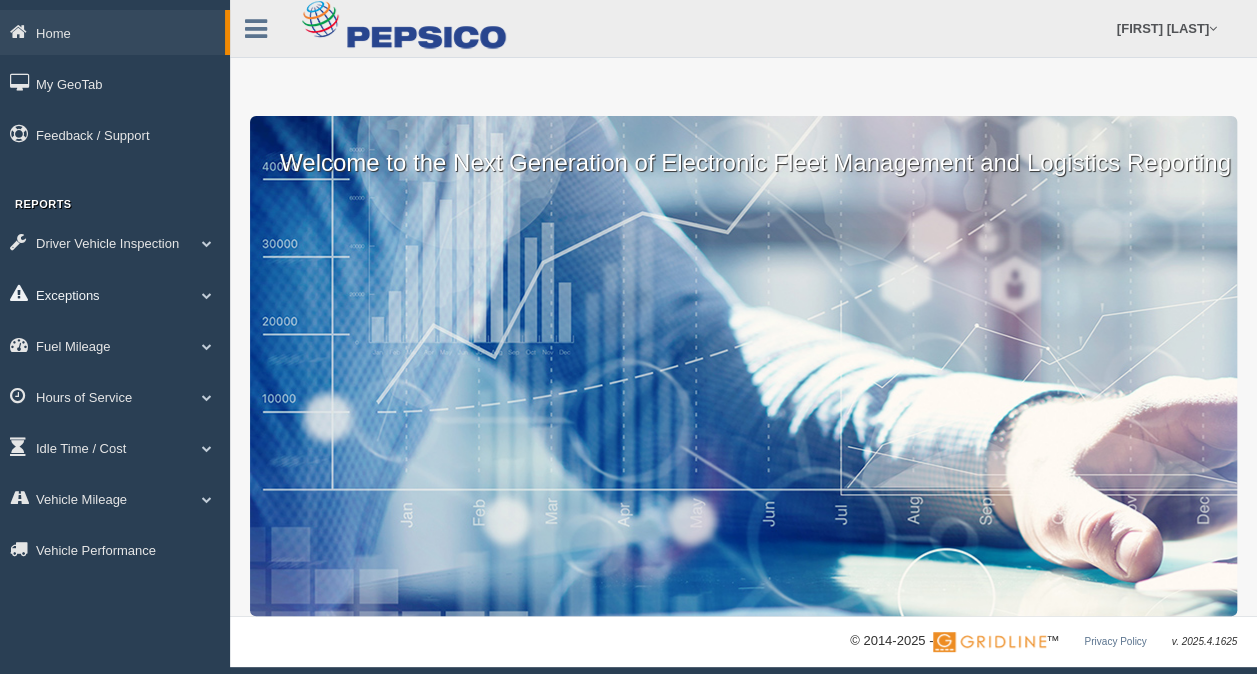 click on "Exceptions" at bounding box center [112, 32] 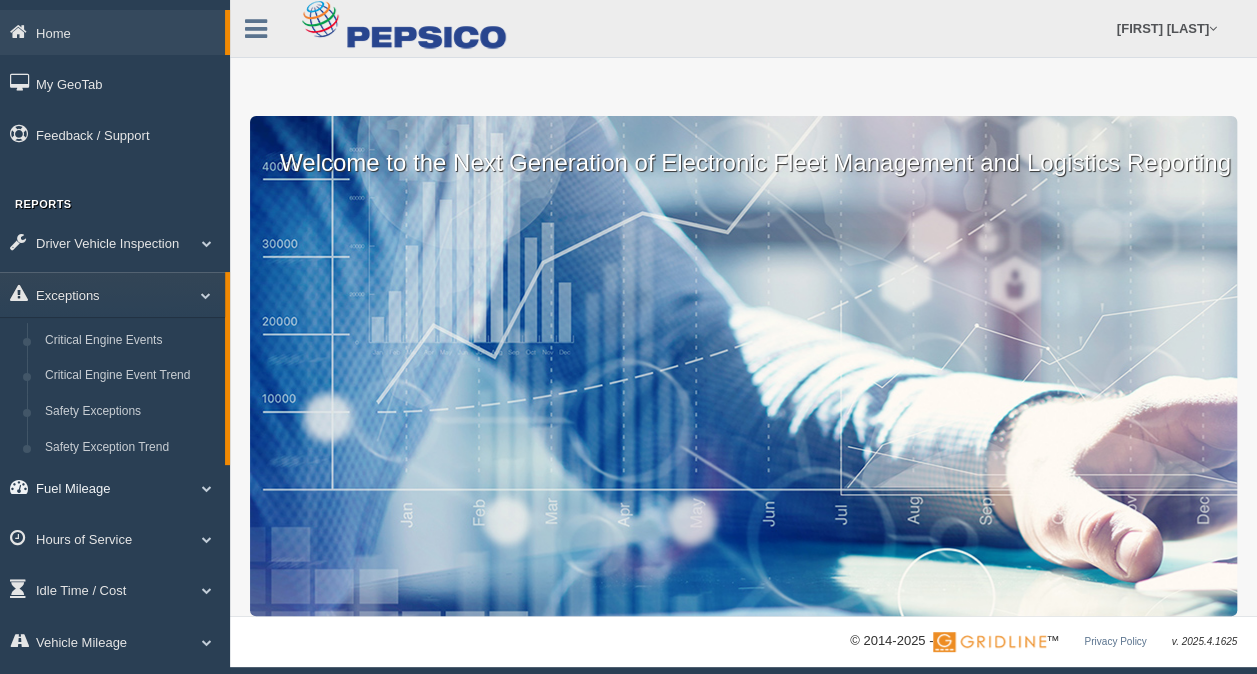 click on "Fuel Mileage" at bounding box center (112, 32) 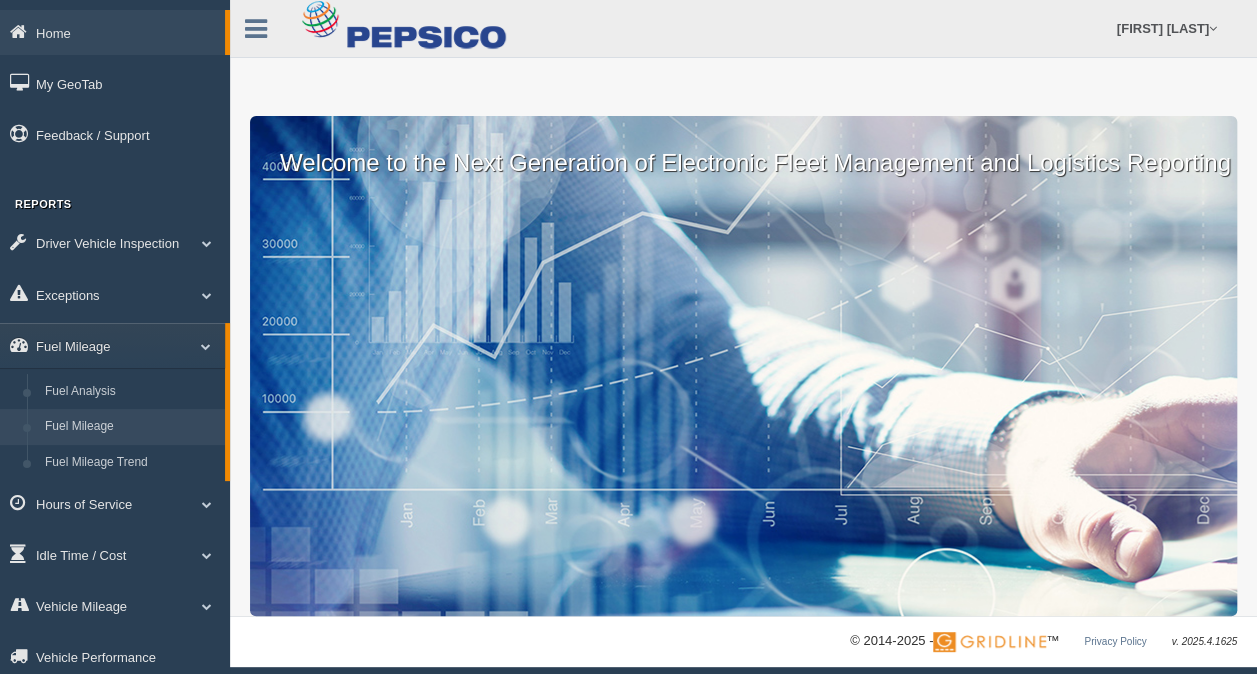 click on "Fuel Mileage" at bounding box center [130, 427] 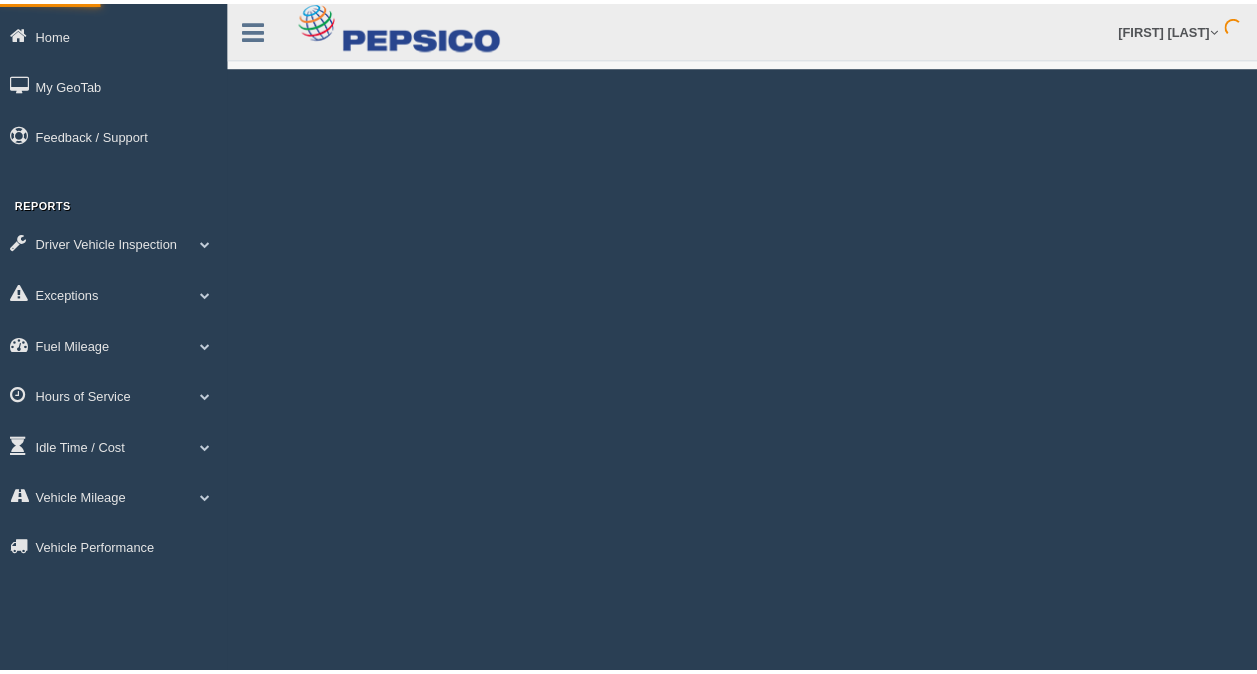 scroll, scrollTop: 0, scrollLeft: 0, axis: both 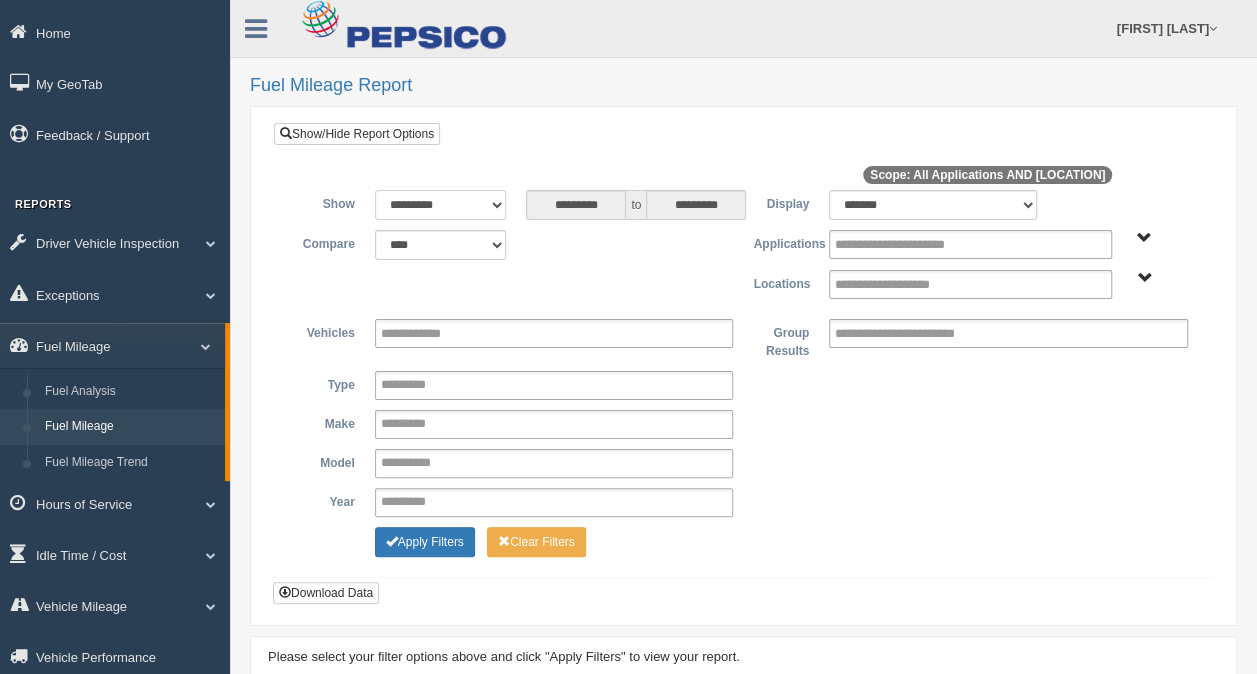 click on "**********" at bounding box center [441, 205] 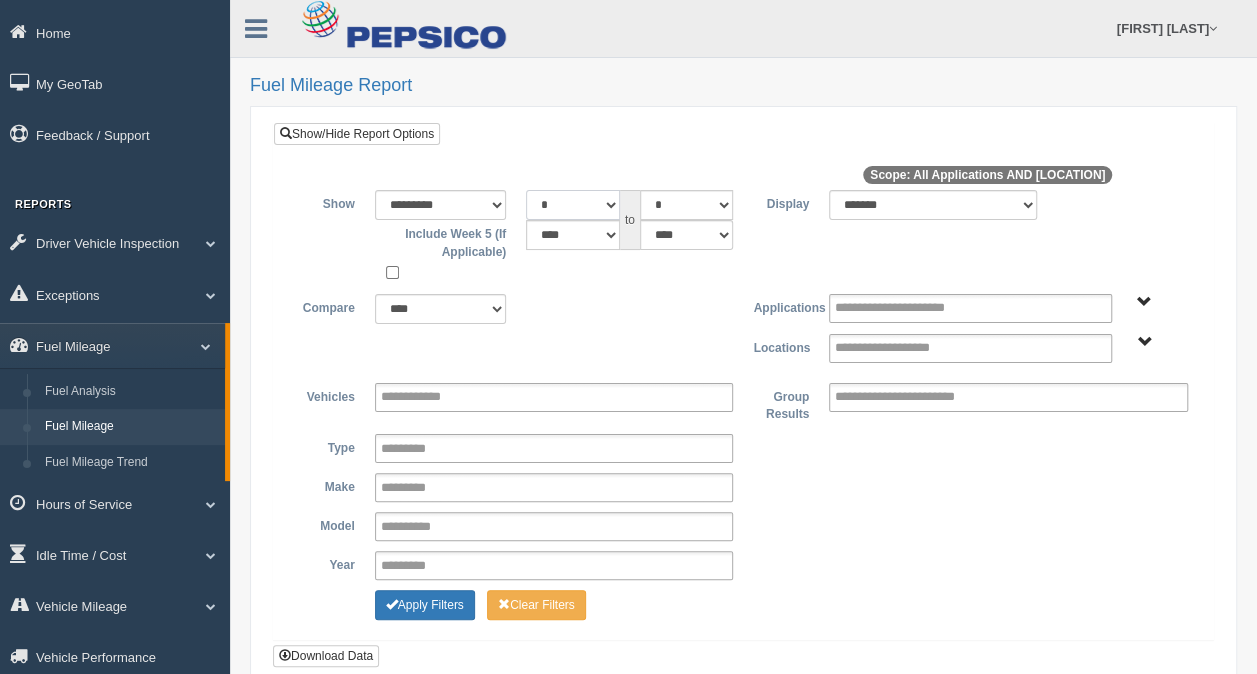 click on "*
*
*
*
*
*
*
*
*
**
**
**
**" at bounding box center (572, 205) 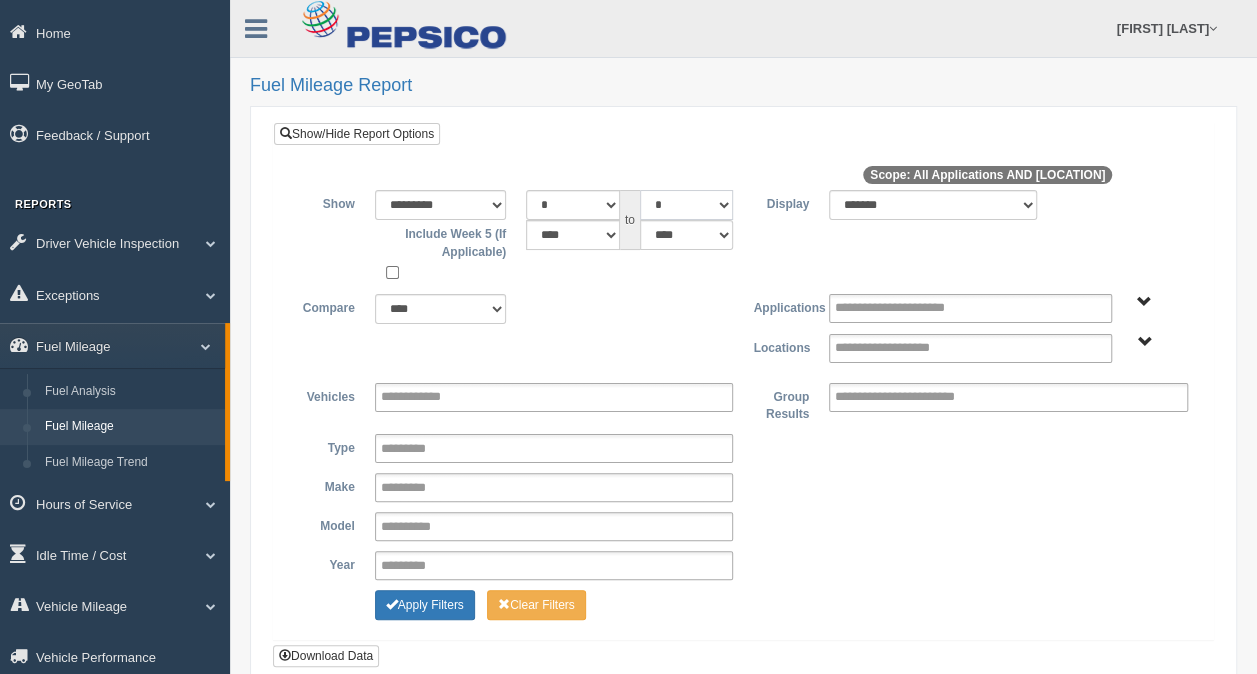 click on "*
*
*
*
*
*
*
*
*
**
**
**
**" at bounding box center [686, 205] 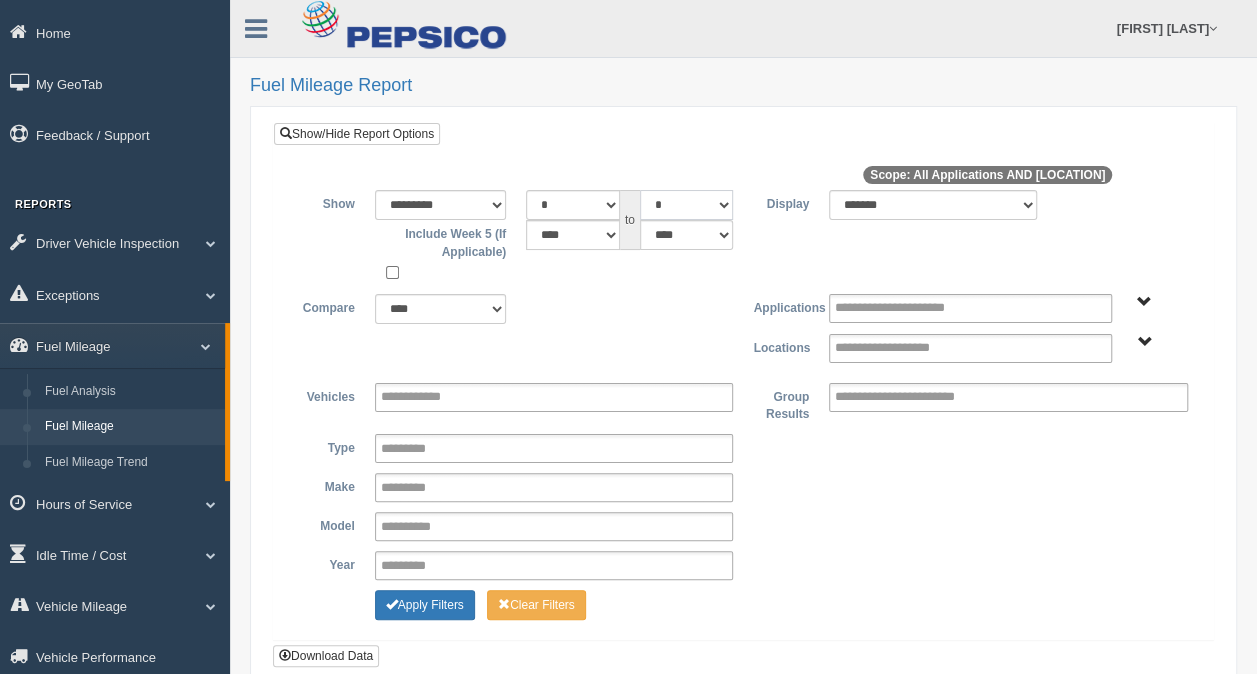 select on "*" 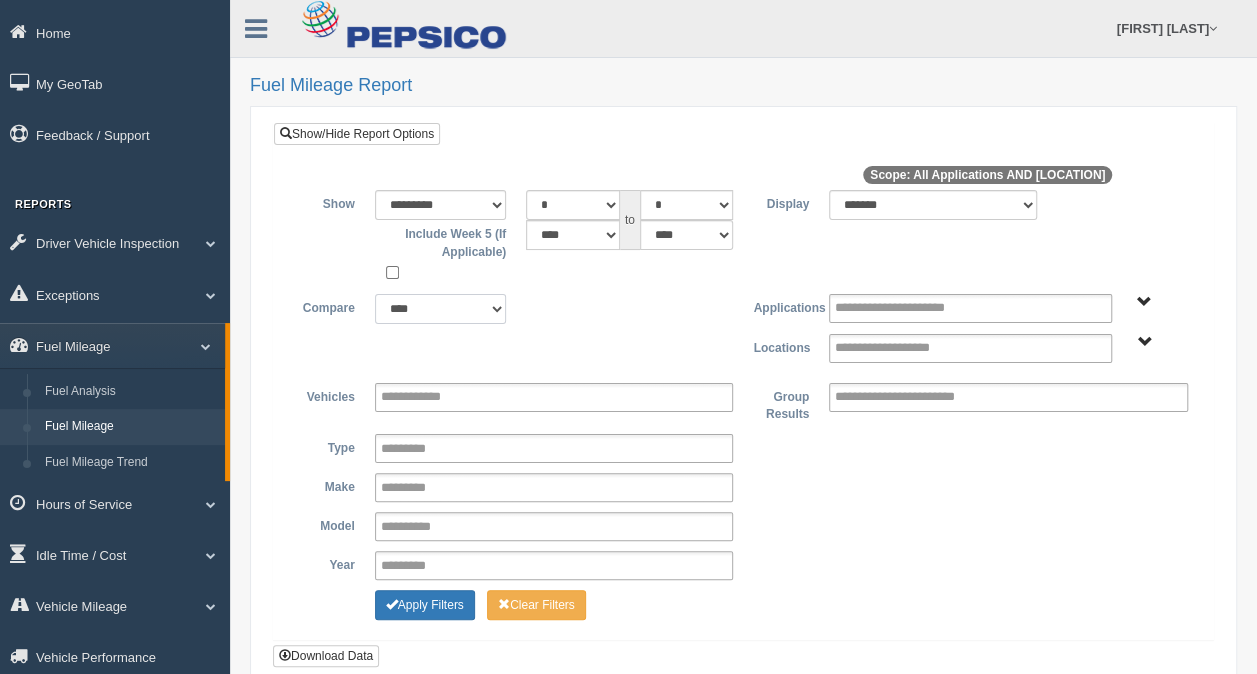 click on "**********" at bounding box center [441, 309] 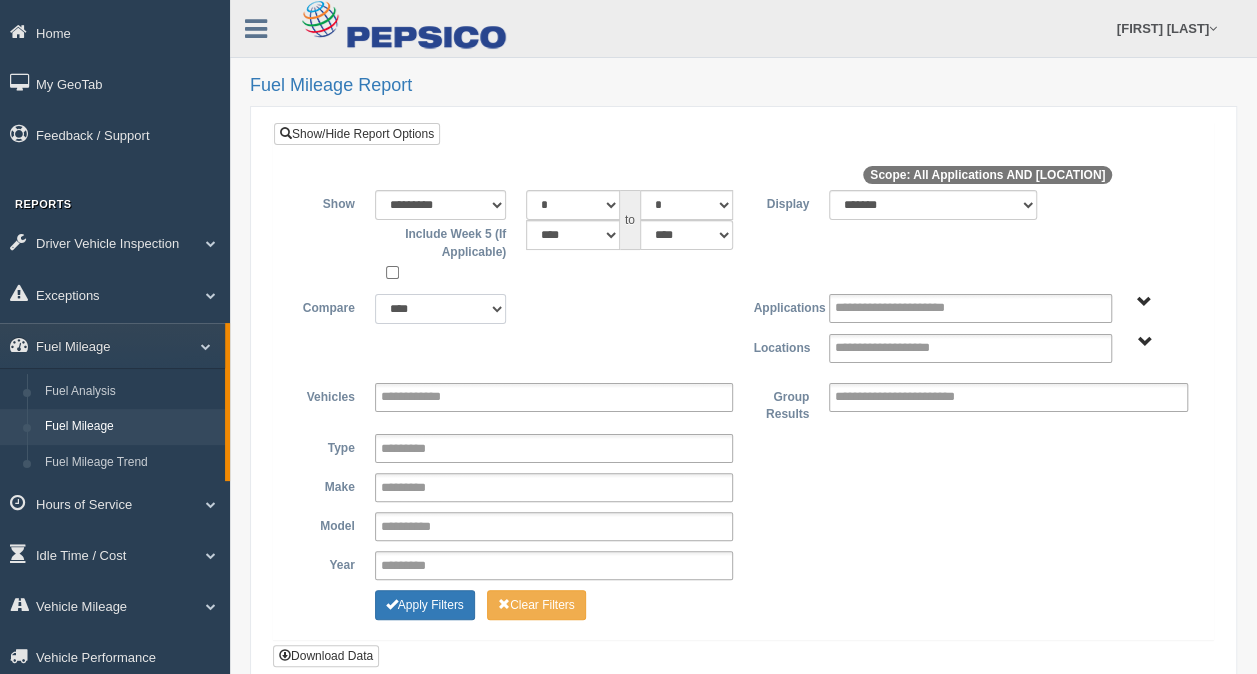 select on "*********" 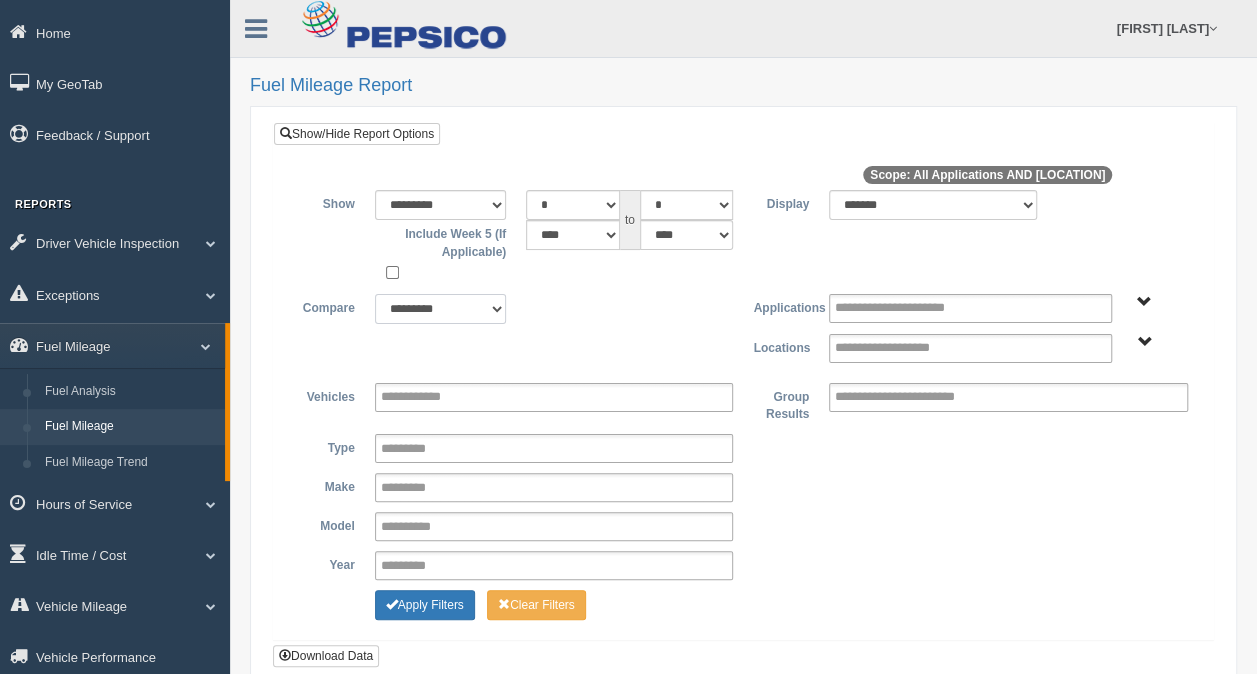 click on "**********" at bounding box center [441, 309] 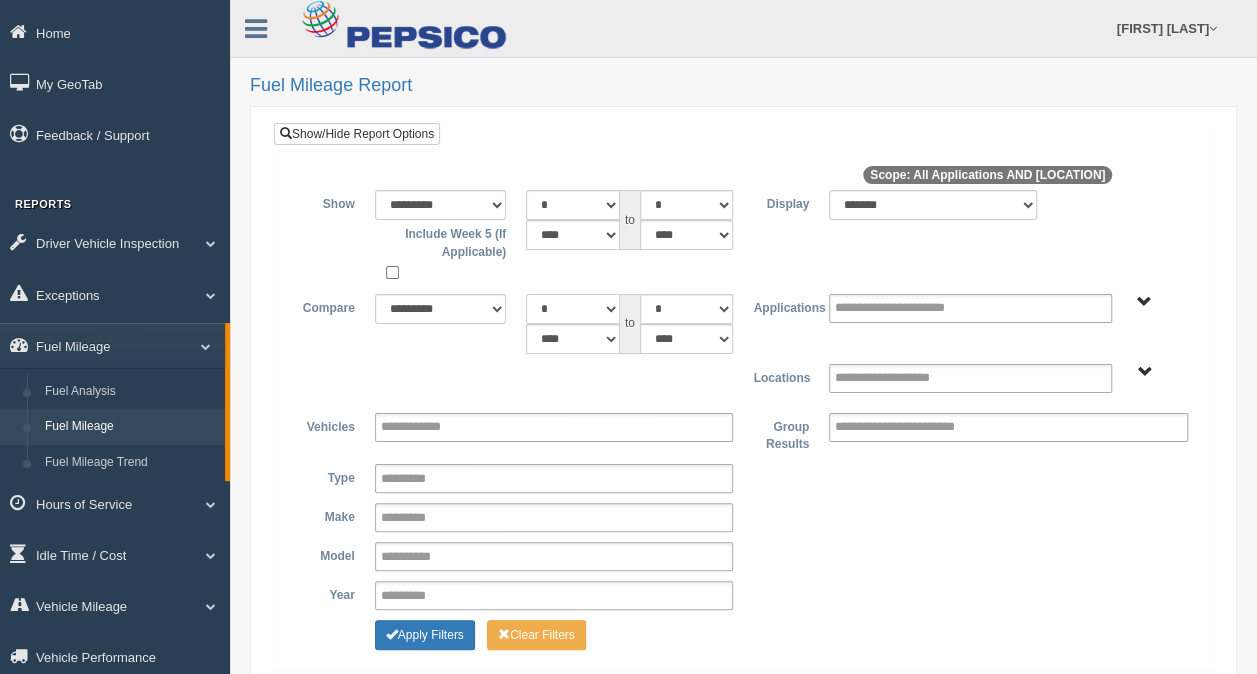 click on "*
*
*
*
*
*
*
*
*
**
**
**
**" at bounding box center (572, 309) 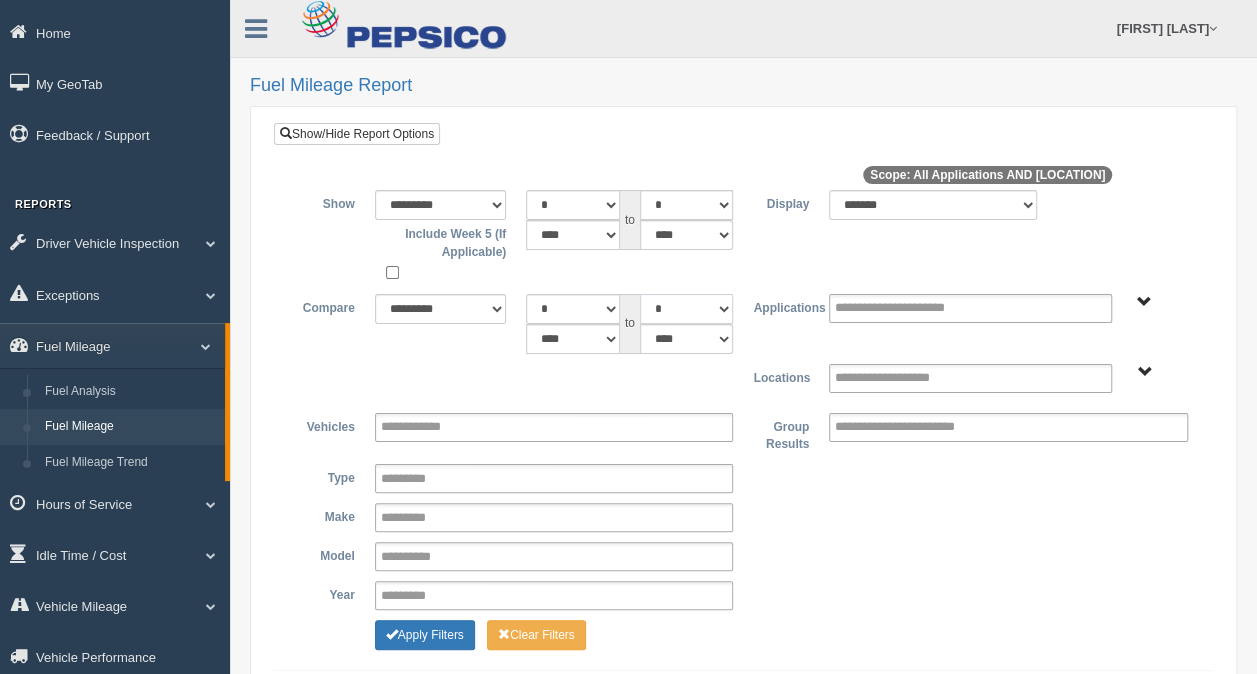 click on "*
*
*
*
*
*
*
*
*
**
**
**
**" at bounding box center (686, 309) 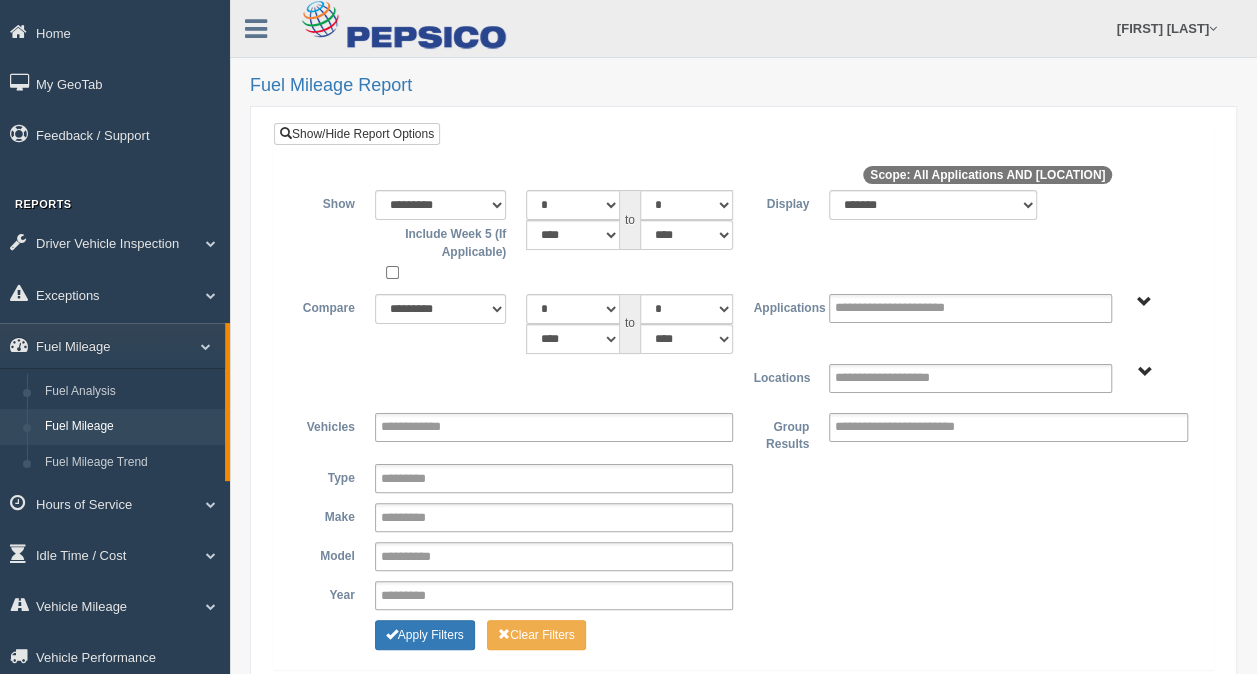 click on "**********" at bounding box center [743, 348] 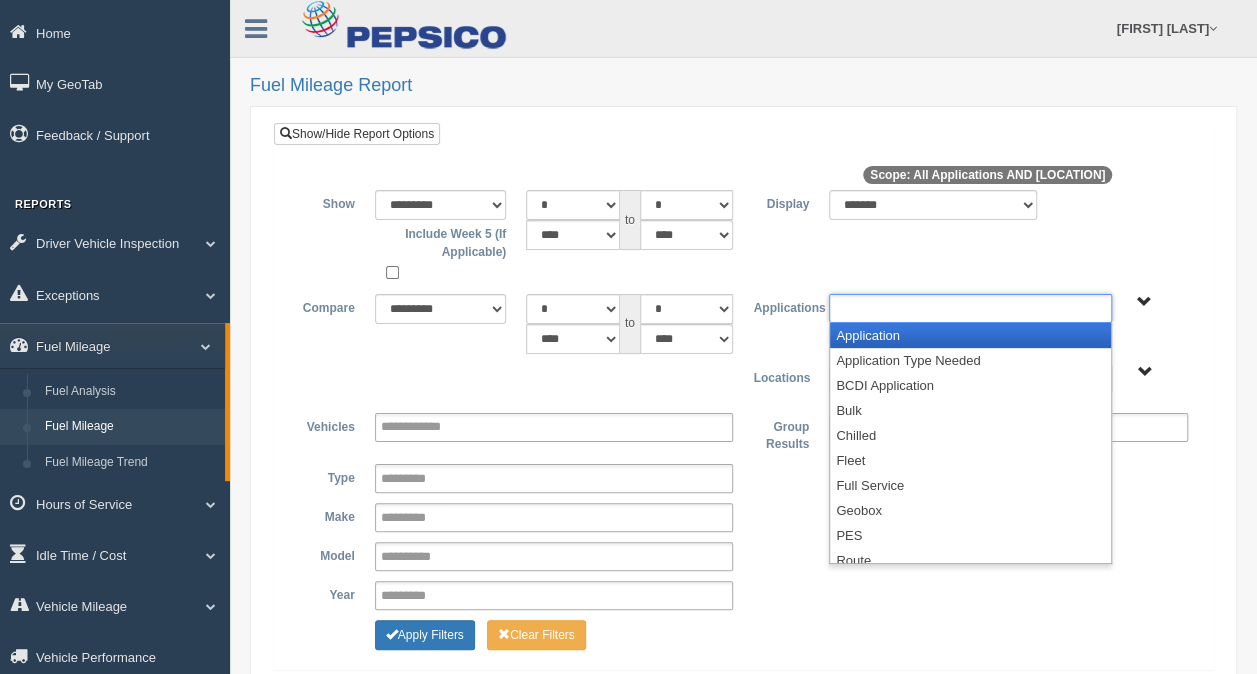 click at bounding box center [911, 308] 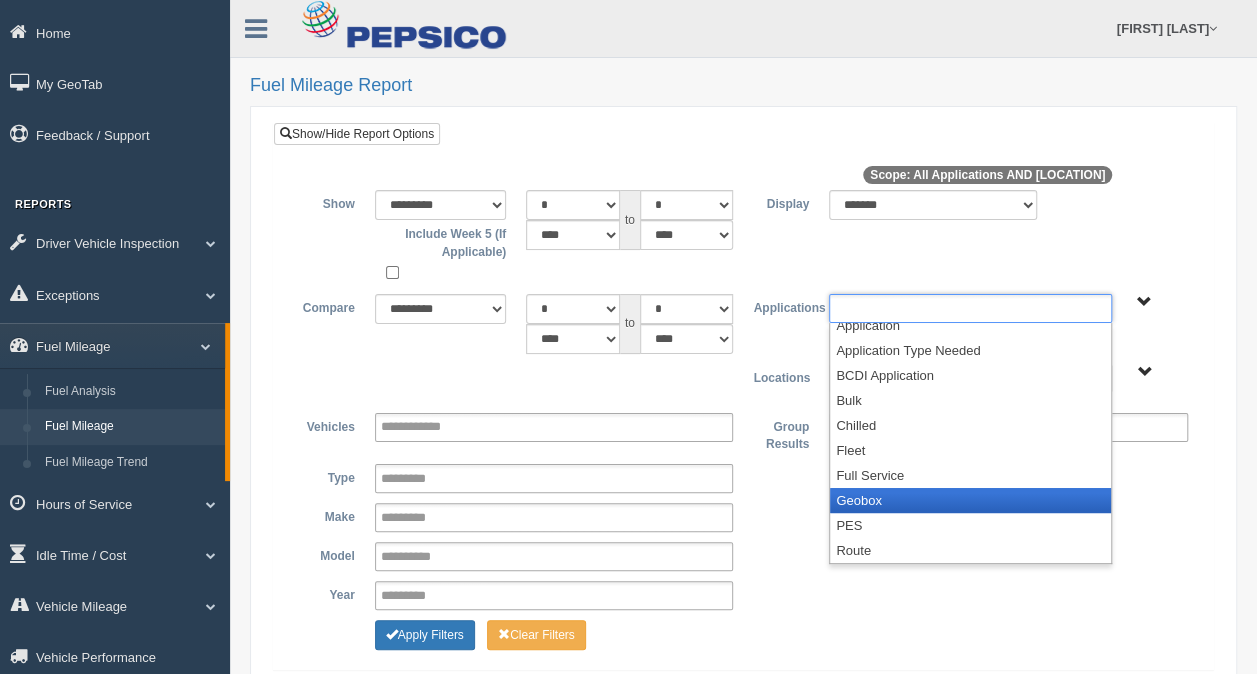 scroll, scrollTop: 85, scrollLeft: 0, axis: vertical 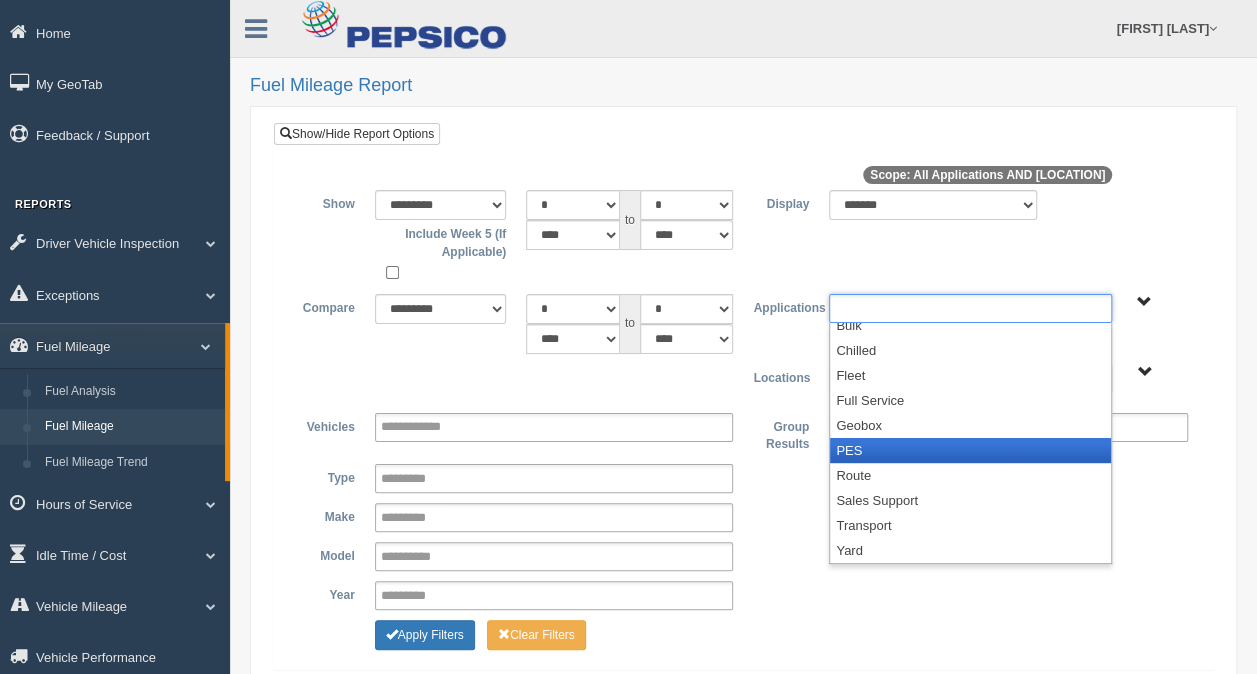 click on "PES" at bounding box center [970, 450] 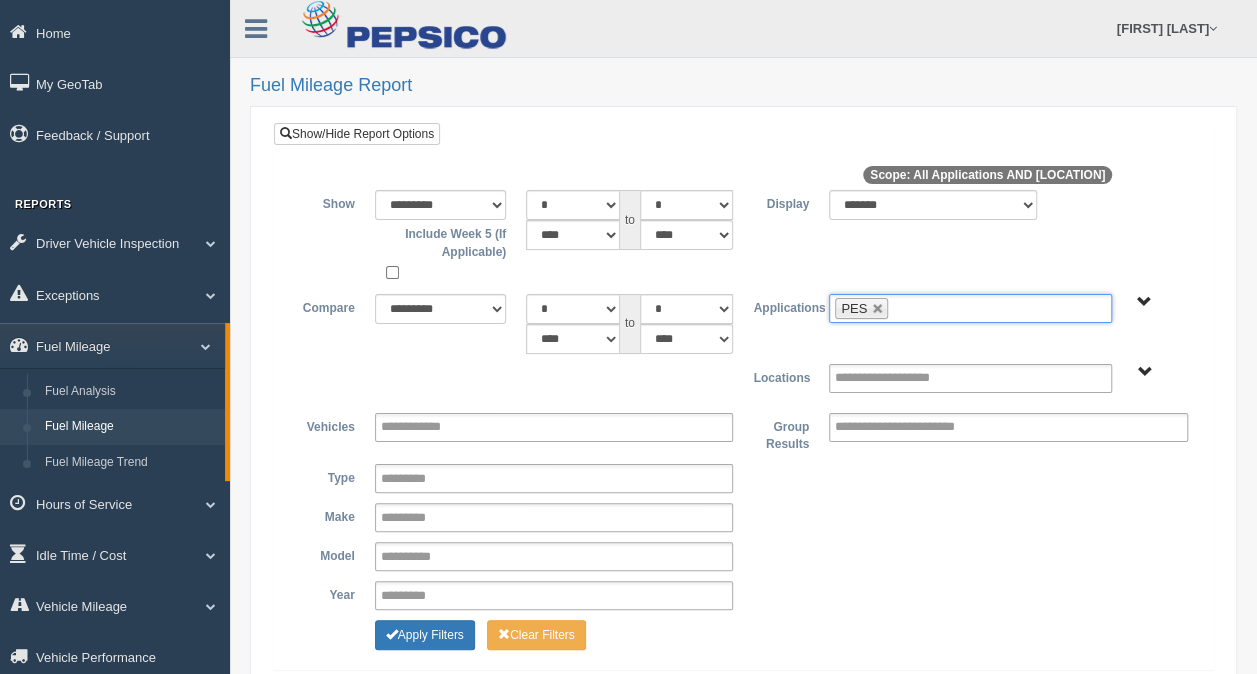 scroll, scrollTop: 60, scrollLeft: 0, axis: vertical 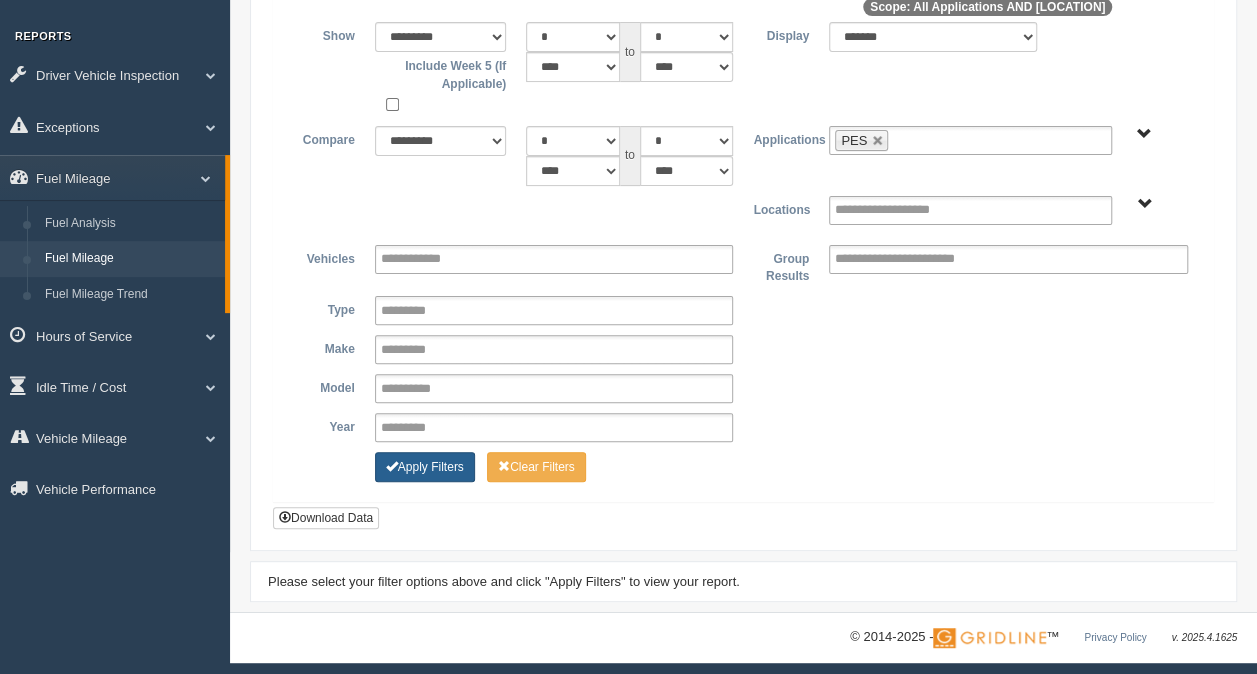 click at bounding box center (392, 466) 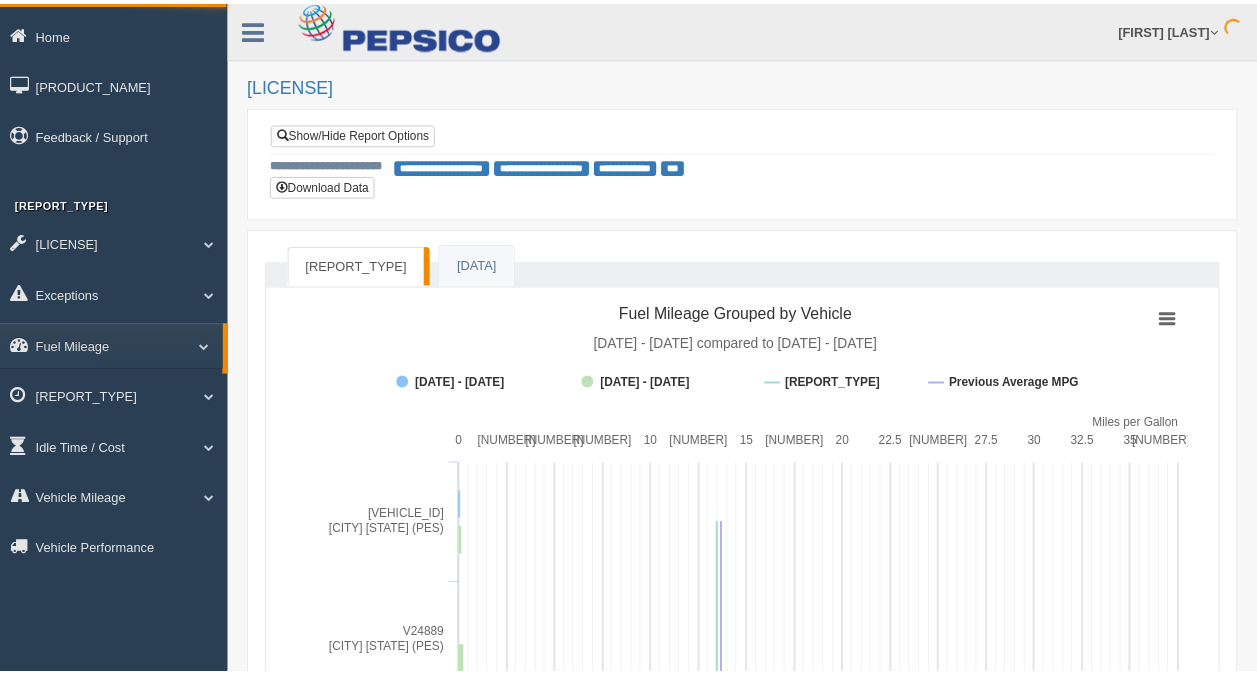 scroll, scrollTop: 0, scrollLeft: 0, axis: both 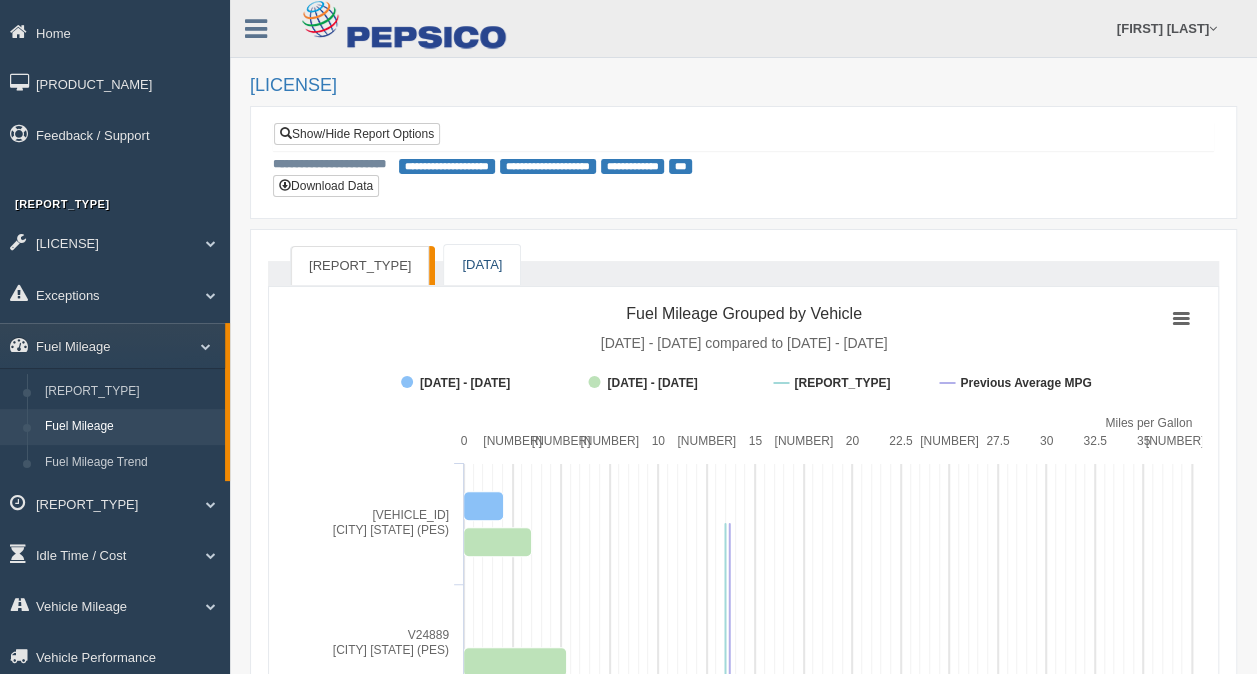 click on "[DATA]" at bounding box center (482, 265) 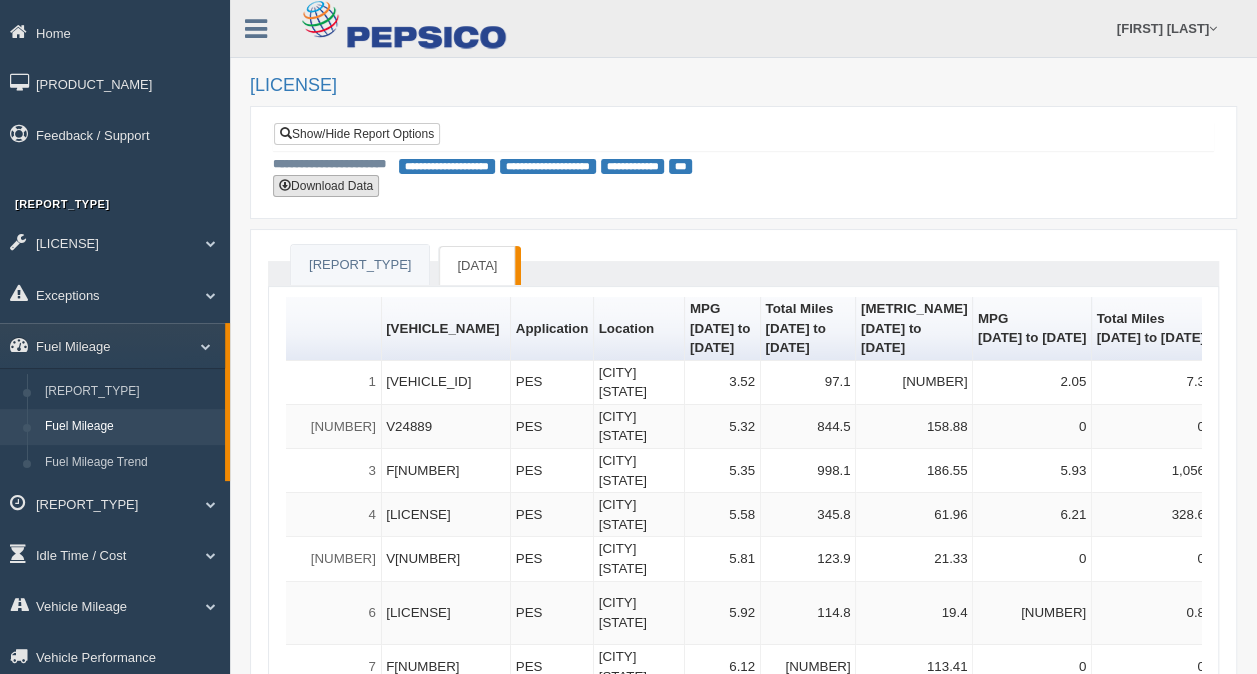 click on "Download Data" at bounding box center (326, 186) 